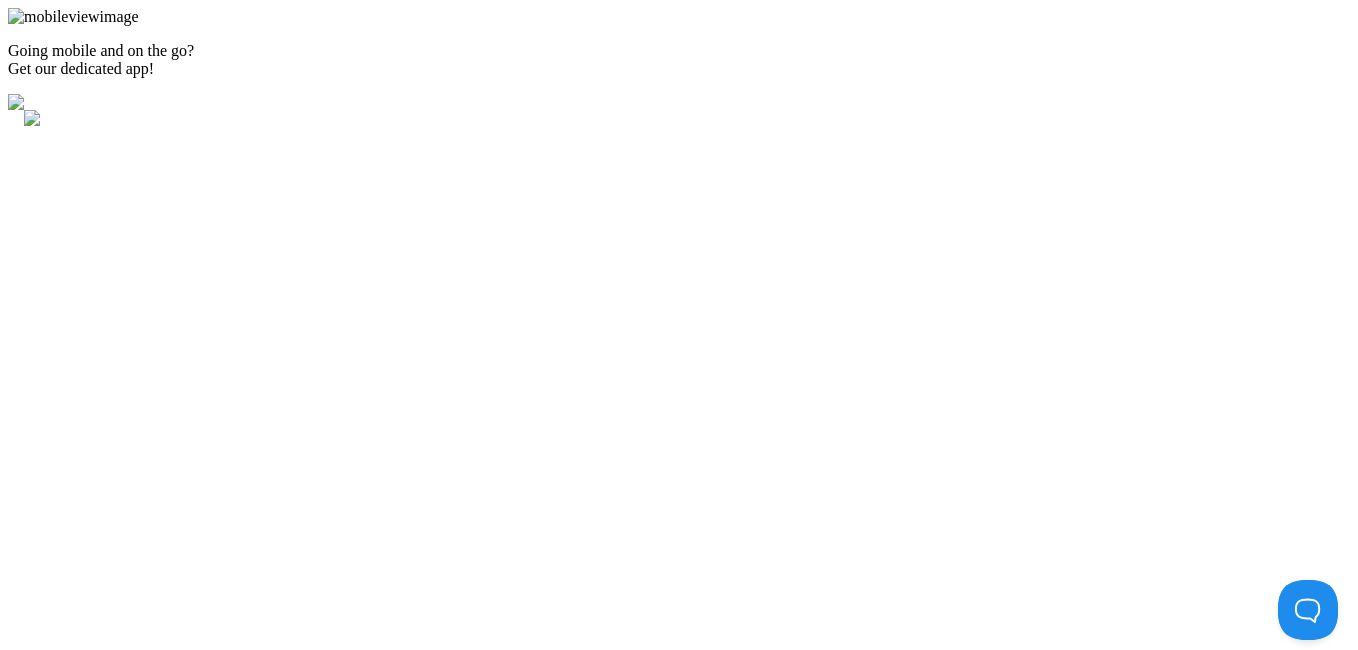 scroll, scrollTop: 0, scrollLeft: 0, axis: both 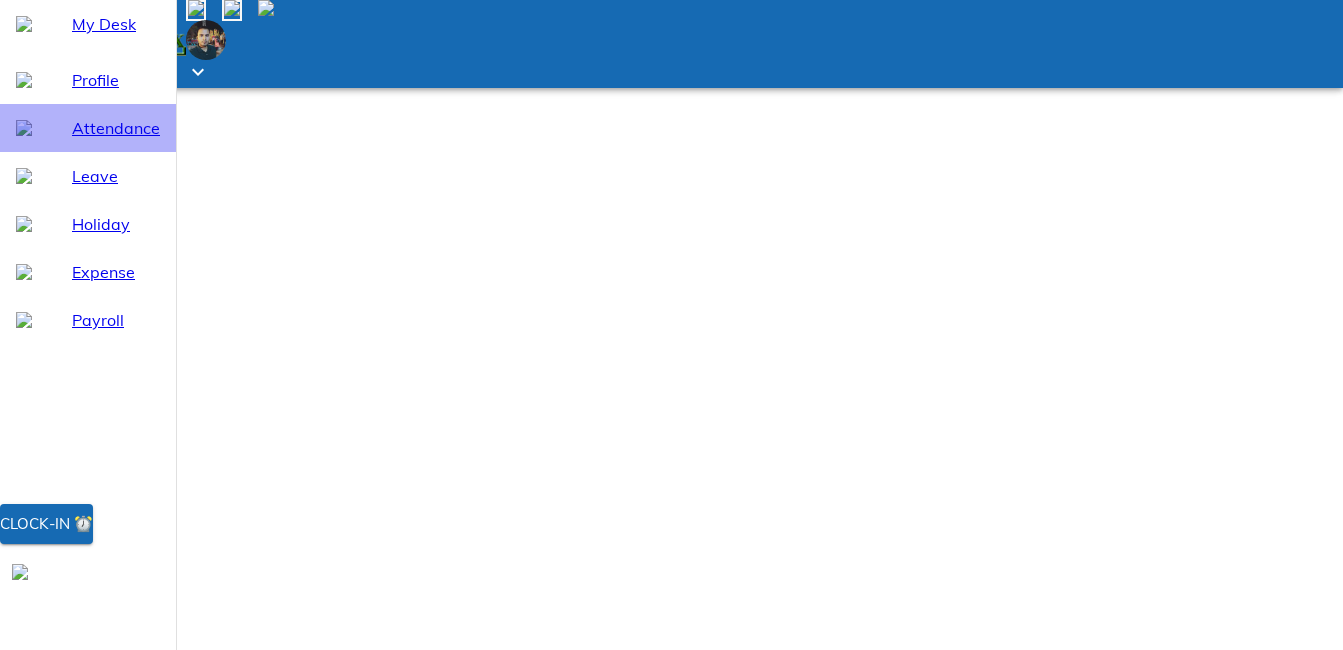 click on "Attendance" at bounding box center (116, 128) 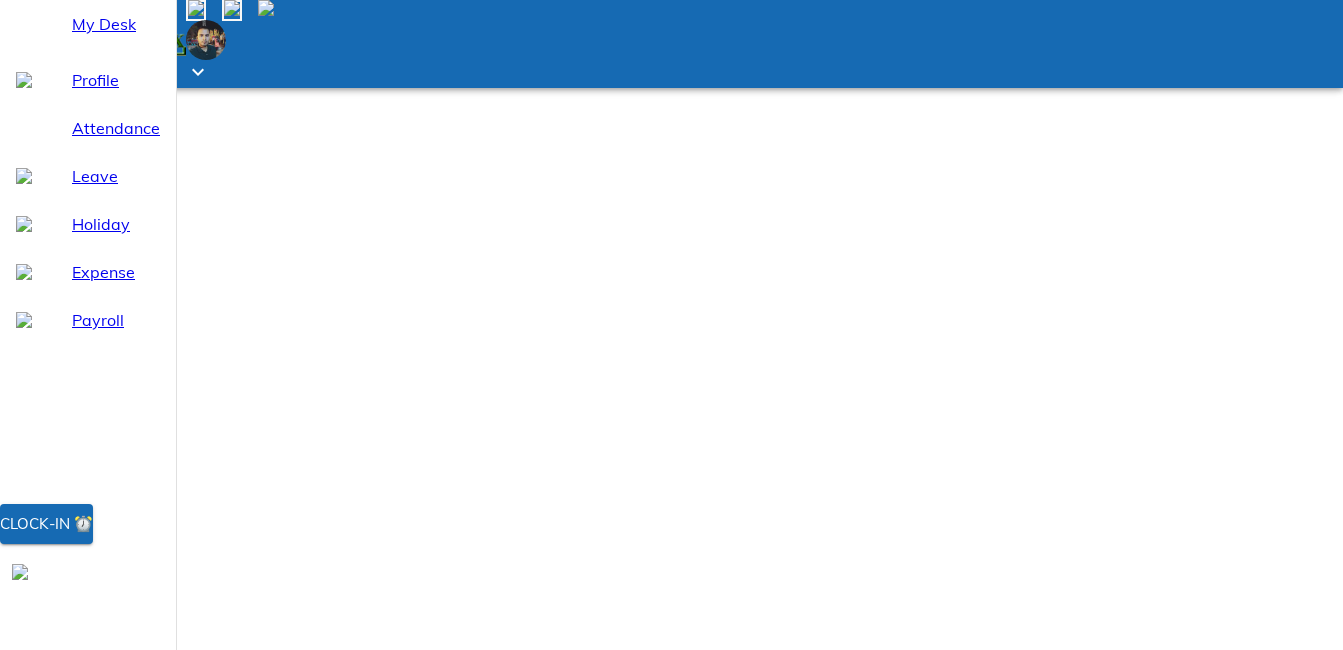 select on "7" 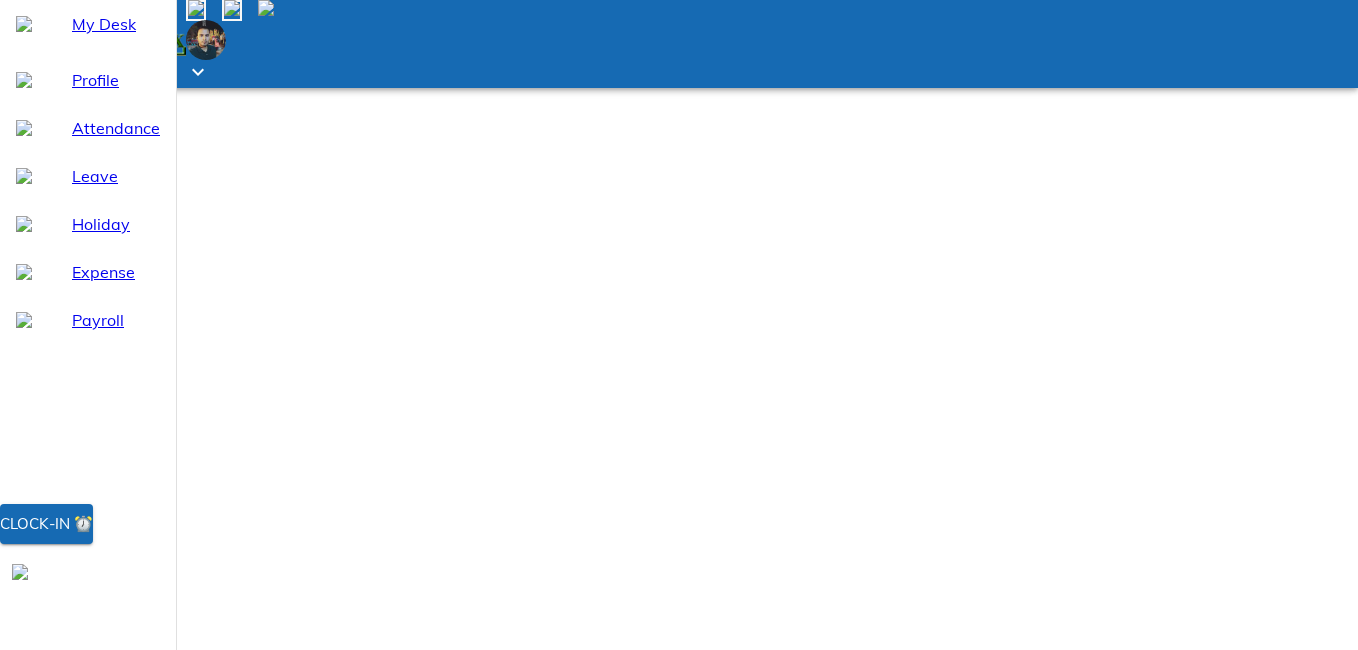 click on "Going mobile and on the go?   Get our dedicated app! My Desk   Profile Attendance Leave Holiday Expense Payroll Clock-in ⏰ My attendance 2025-07 Jan Feb Mar Apr May Jun [DATE] Aug Sep Oct Nov [DATE] Clock-in Request WFH/ OD Request Extra time Request Attendance update Overview Present Days 0 Leave Days 0 Absent Days 3 Leave Hours 00:00:00 Total Duration Work Duration 00:00:00 Late by 00:00:00 Overtime 00:00:00 Average Duration Work Duration 00:00:00 Late by 00:00:00 Overtime 00:00:00 Date Attendance Status In Time Out Time Work duration Break Duration Over Time Late By Early By [DATE] Absent [DATE] Absent [DATE] Absent" at bounding box center (679, 611) 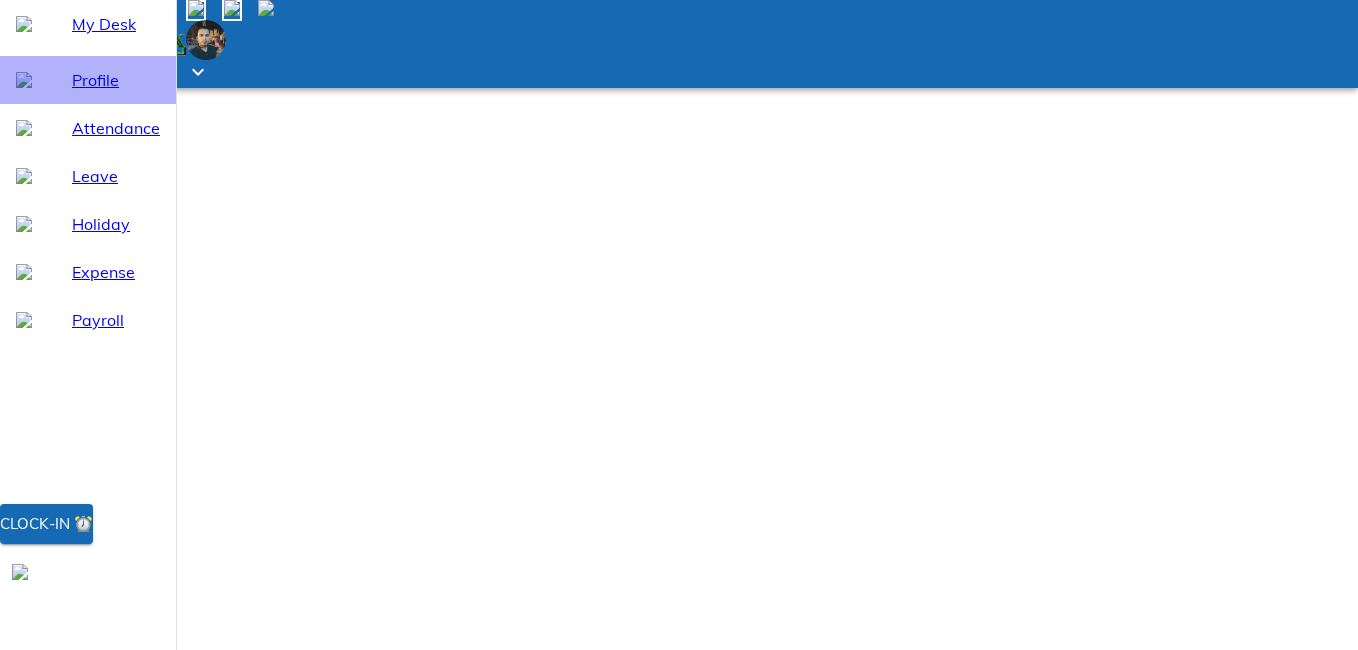 click on "Profile" at bounding box center [116, 80] 